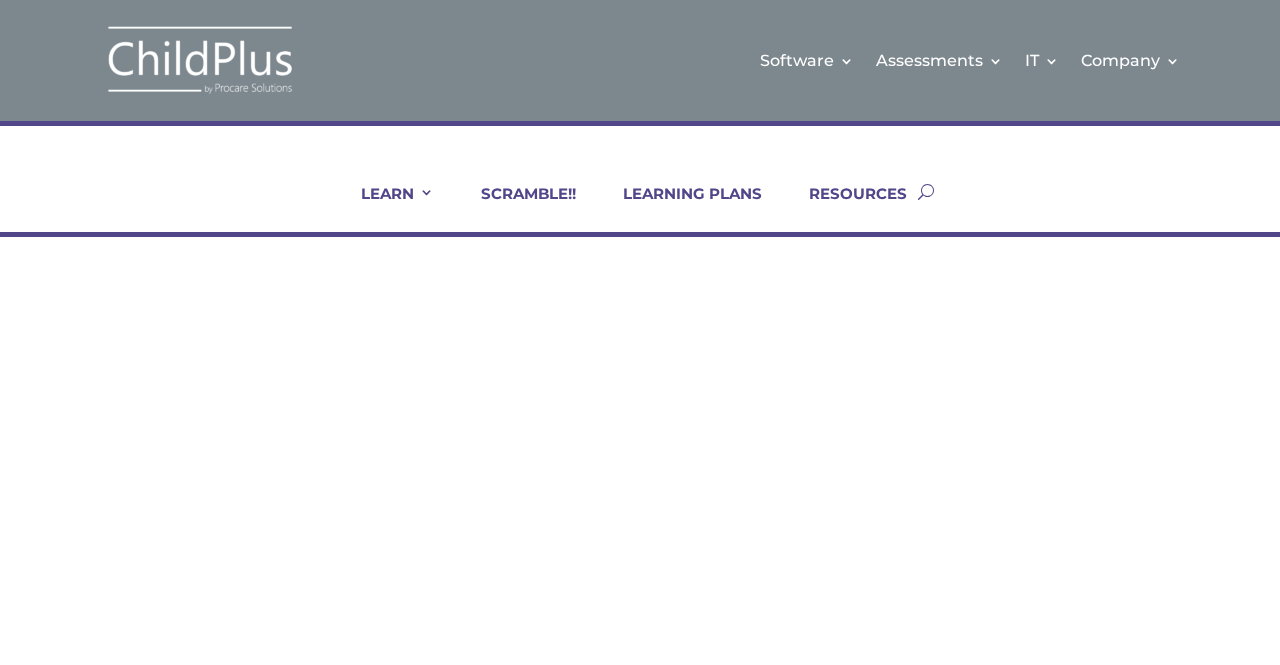 scroll, scrollTop: 0, scrollLeft: 0, axis: both 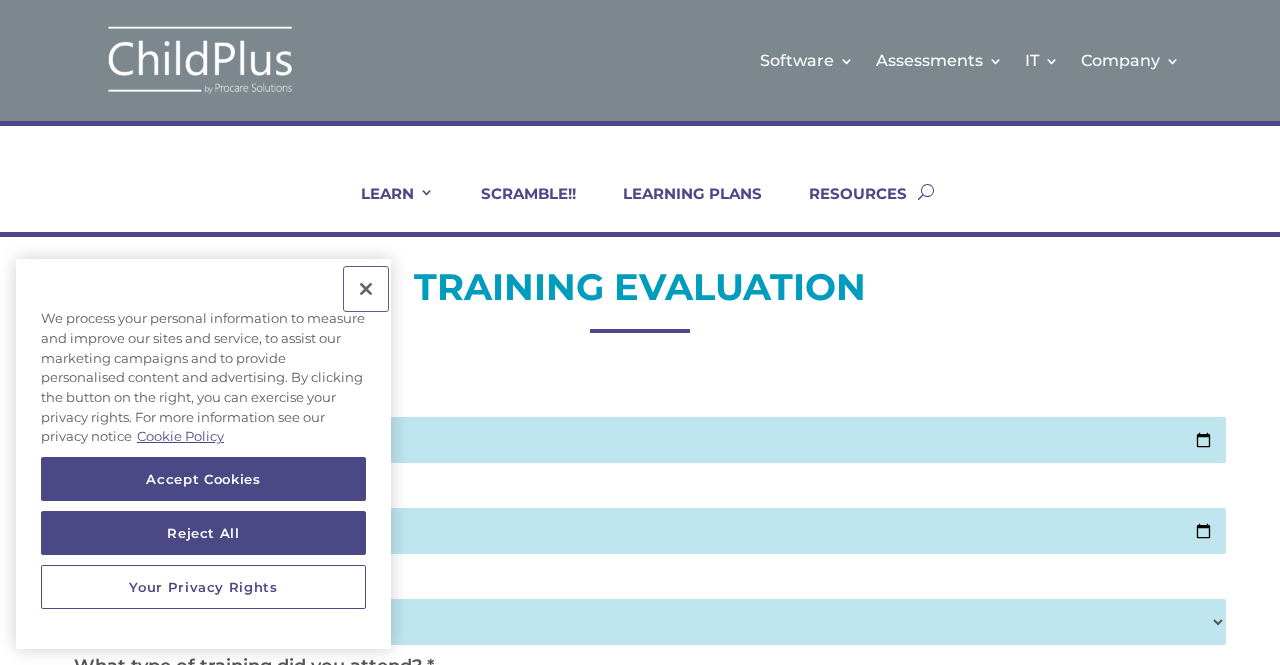 click at bounding box center [366, 289] 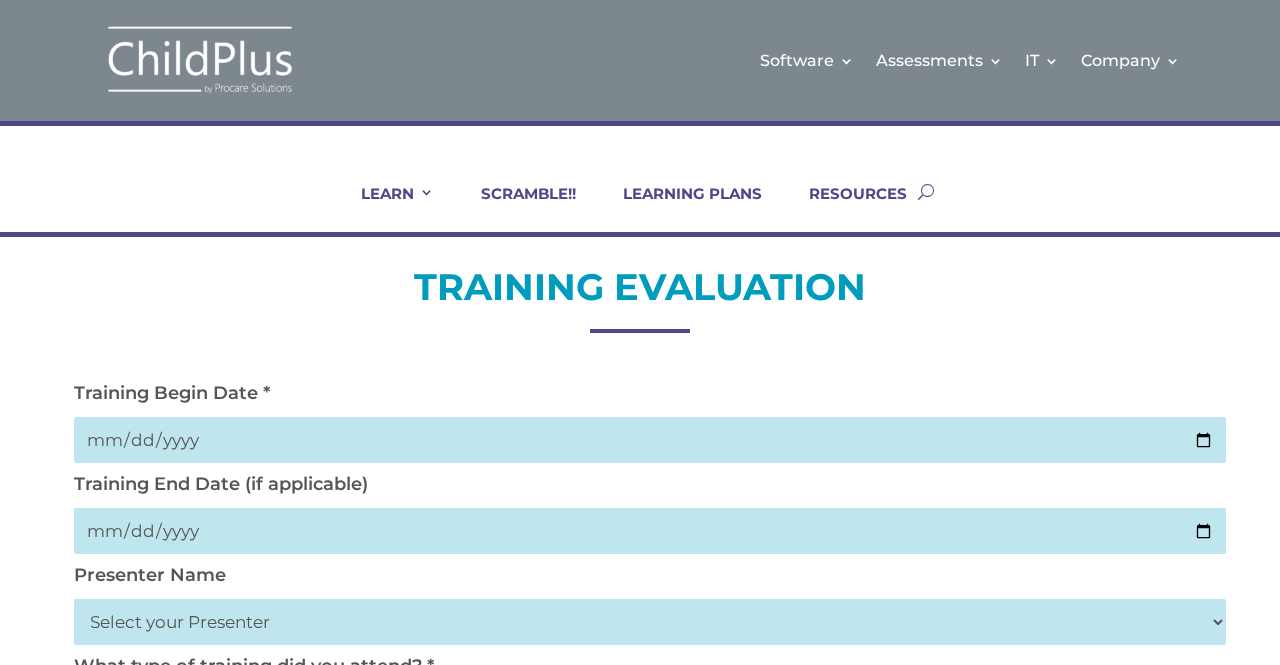 click at bounding box center (650, 440) 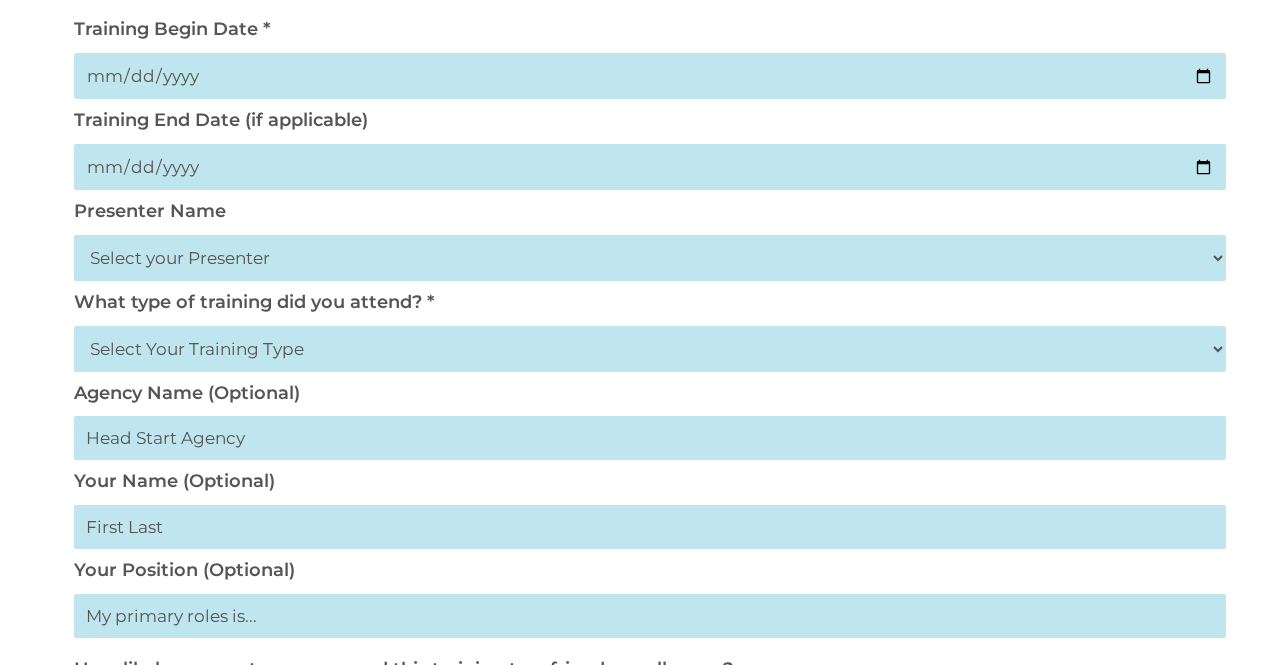 scroll, scrollTop: 395, scrollLeft: 0, axis: vertical 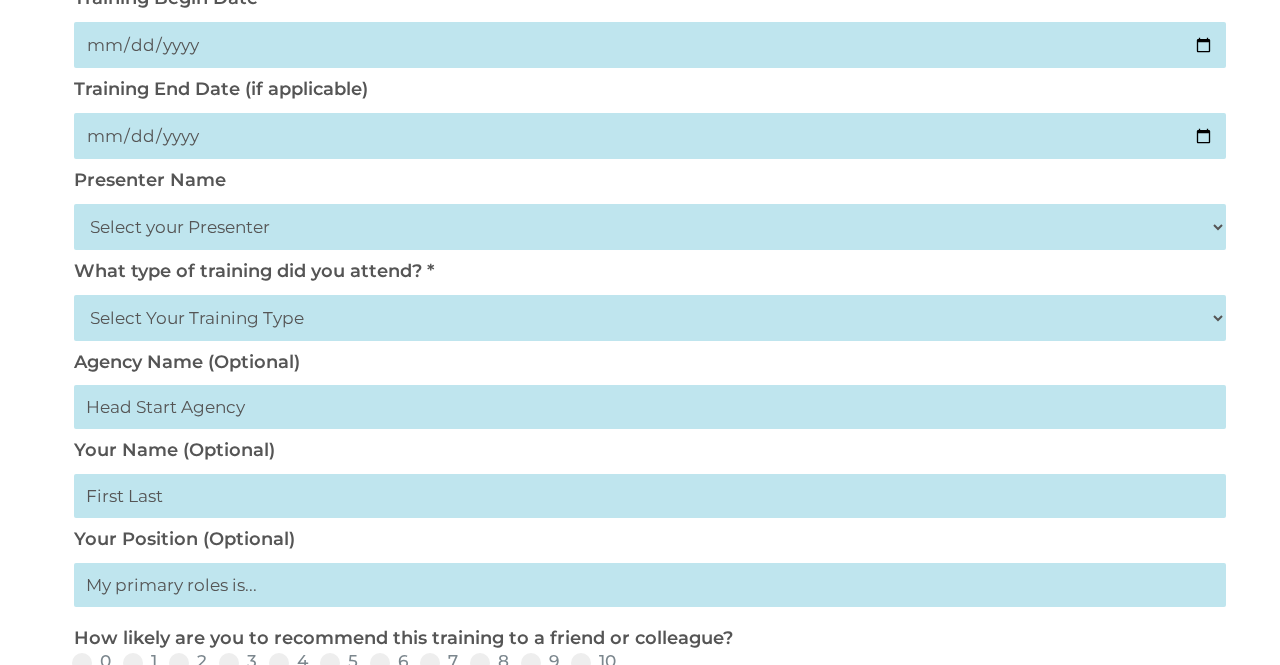 click on "Select Your Training Type
On-site (at your agency)
Virtual Visit
Live Group Webinar" at bounding box center [650, 318] 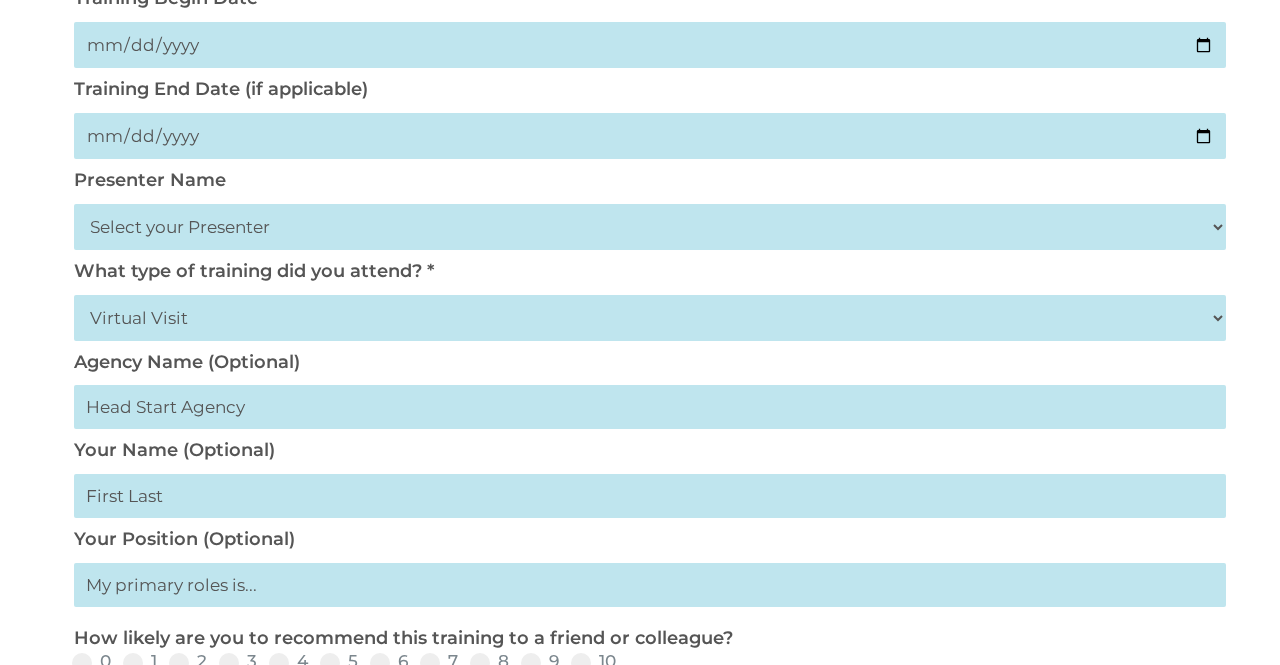 click on "Select Your Training Type
On-site (at your agency)
Virtual Visit
Live Group Webinar" at bounding box center (650, 318) 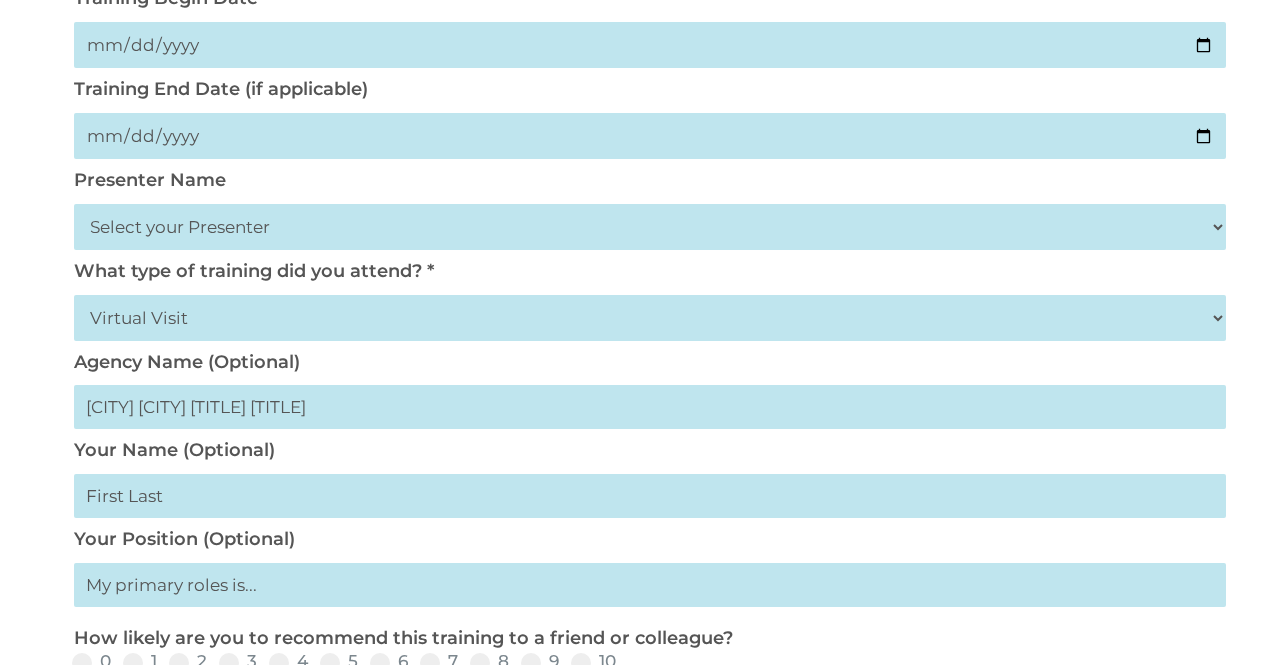 type on "[CITY] [CITY] [TITLE] [TITLE]" 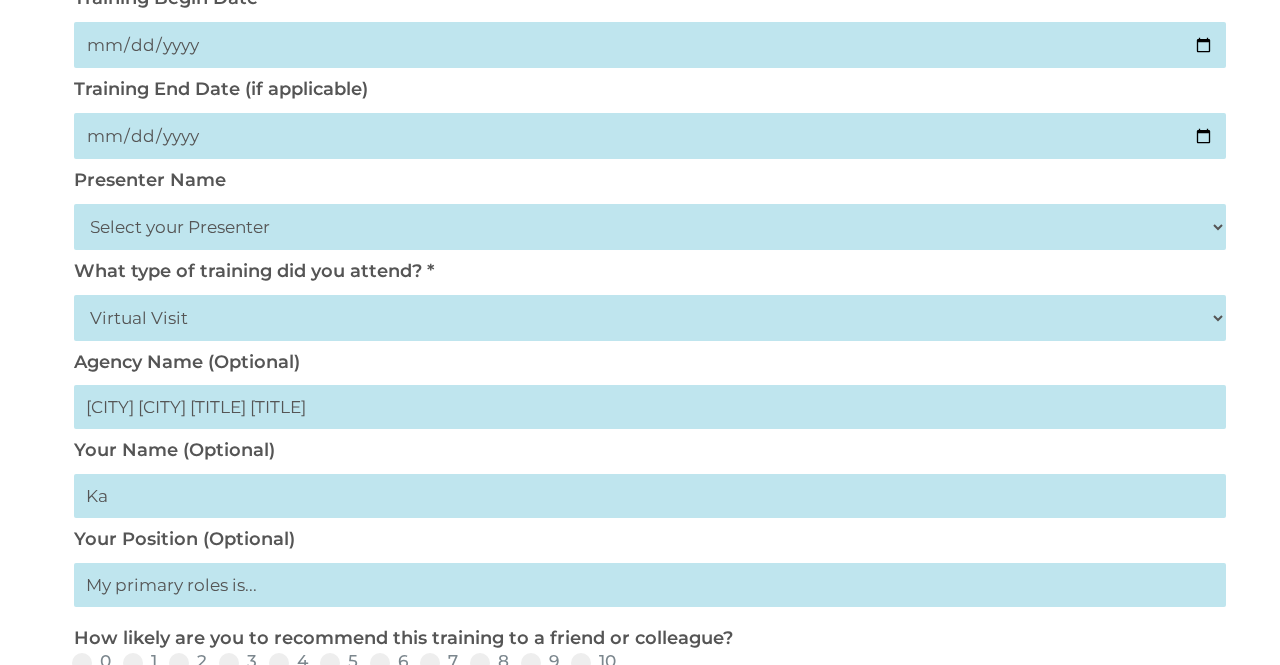 click on "Ka" at bounding box center [650, 496] 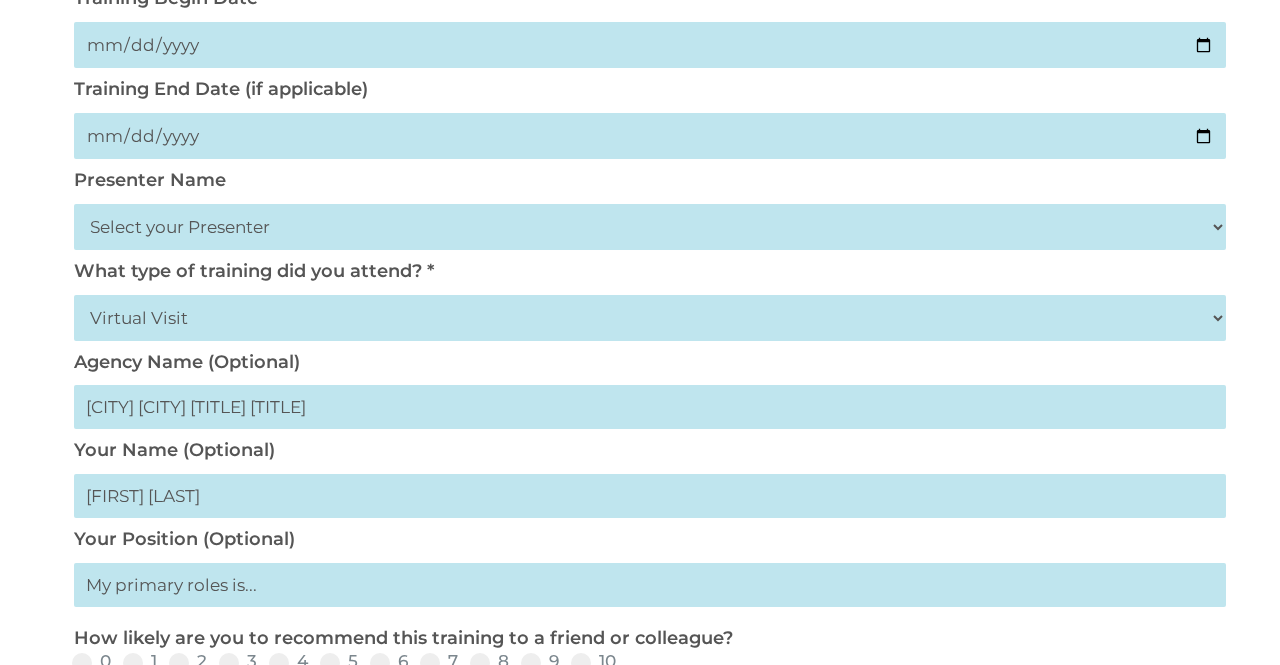 type on "[FIRST] [LAST]" 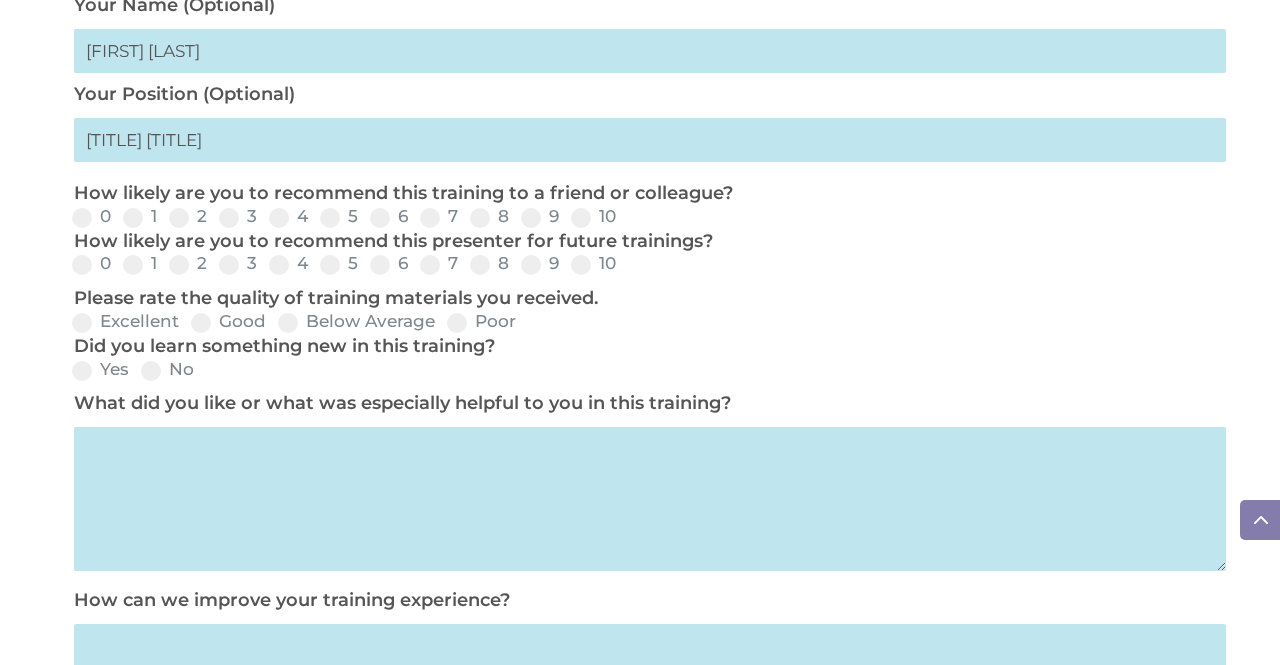 scroll, scrollTop: 846, scrollLeft: 0, axis: vertical 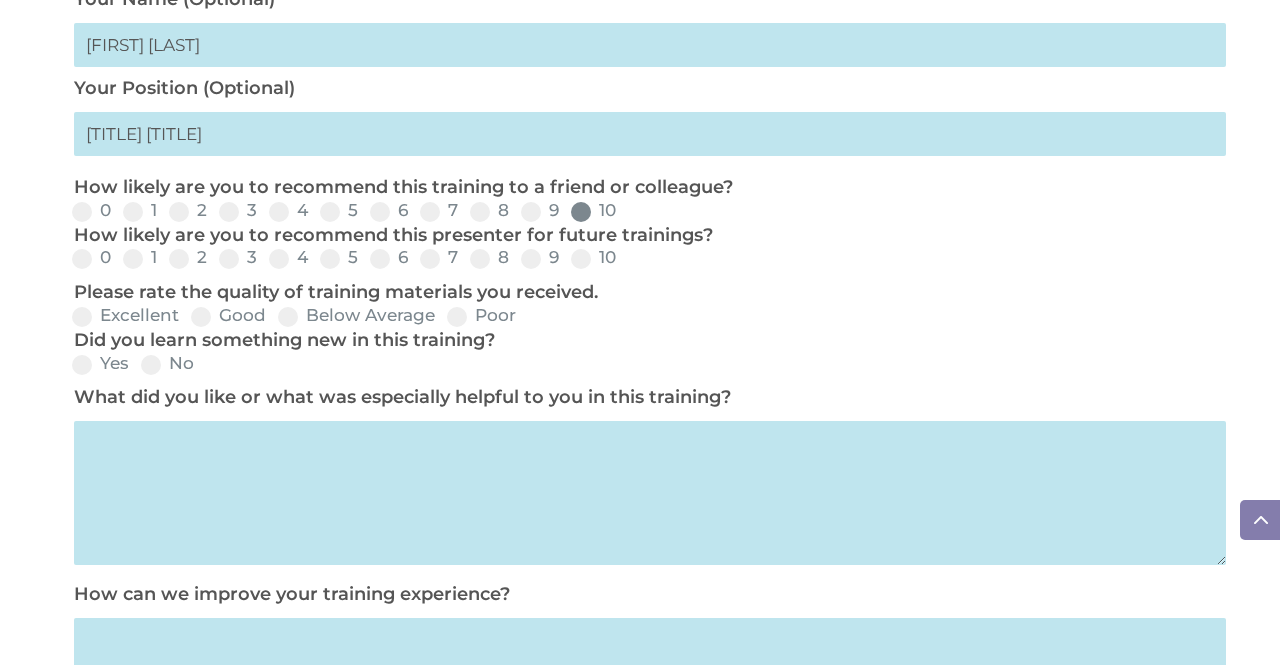 type on "[TITLE] [TITLE]" 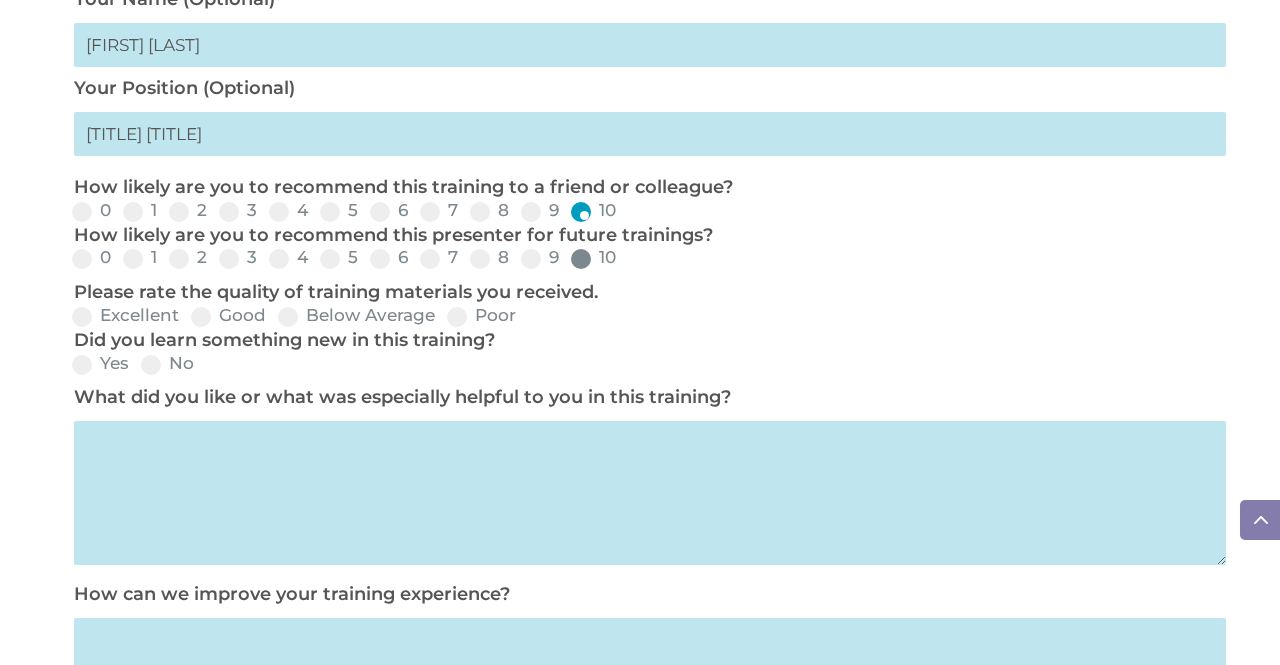 click at bounding box center (581, 259) 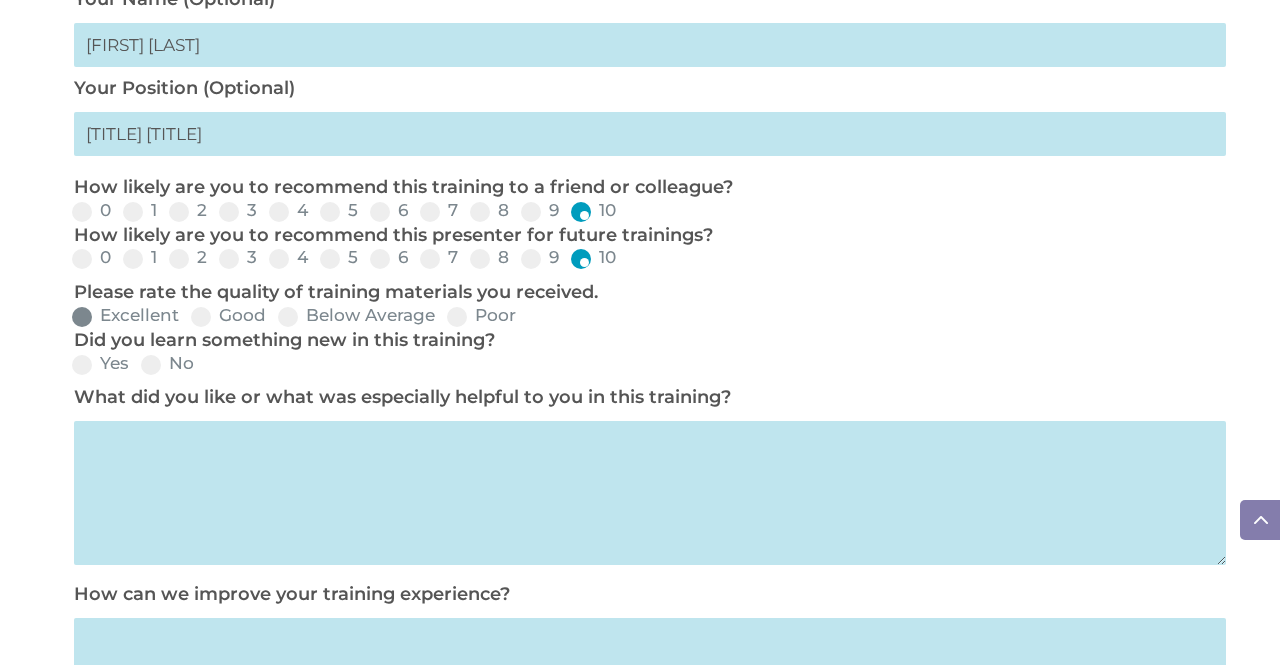 click on "Excellent" at bounding box center (125, 315) 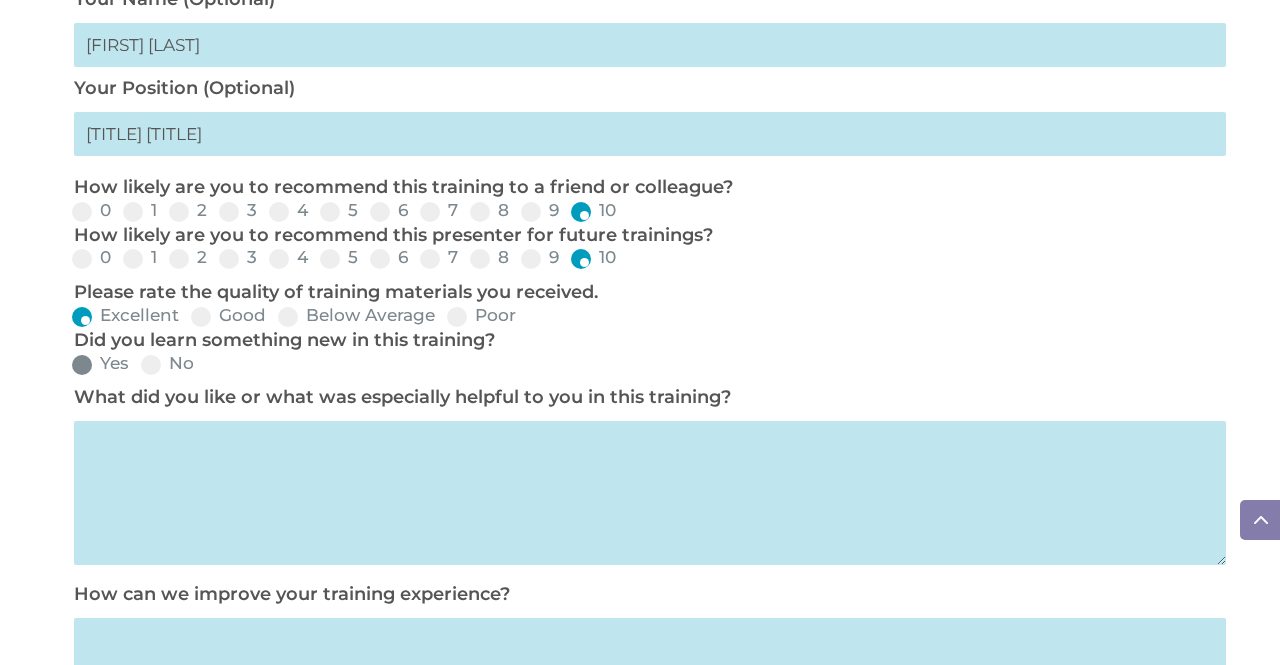 click at bounding box center (82, 365) 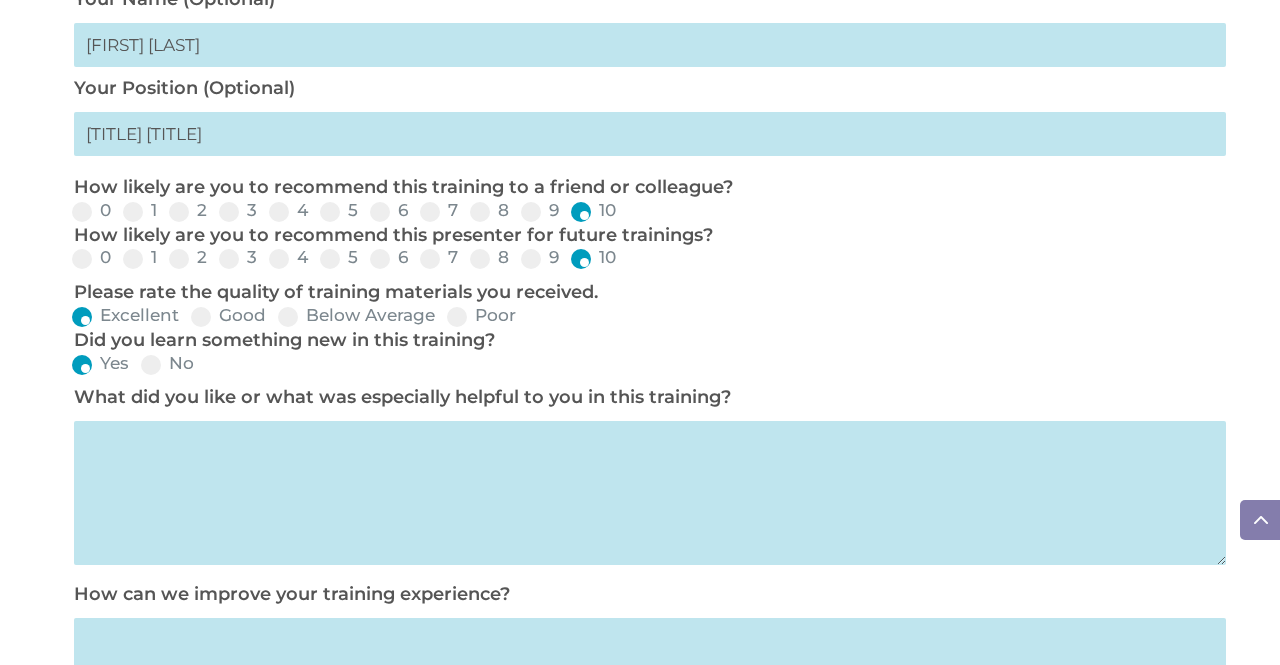 click at bounding box center [650, 493] 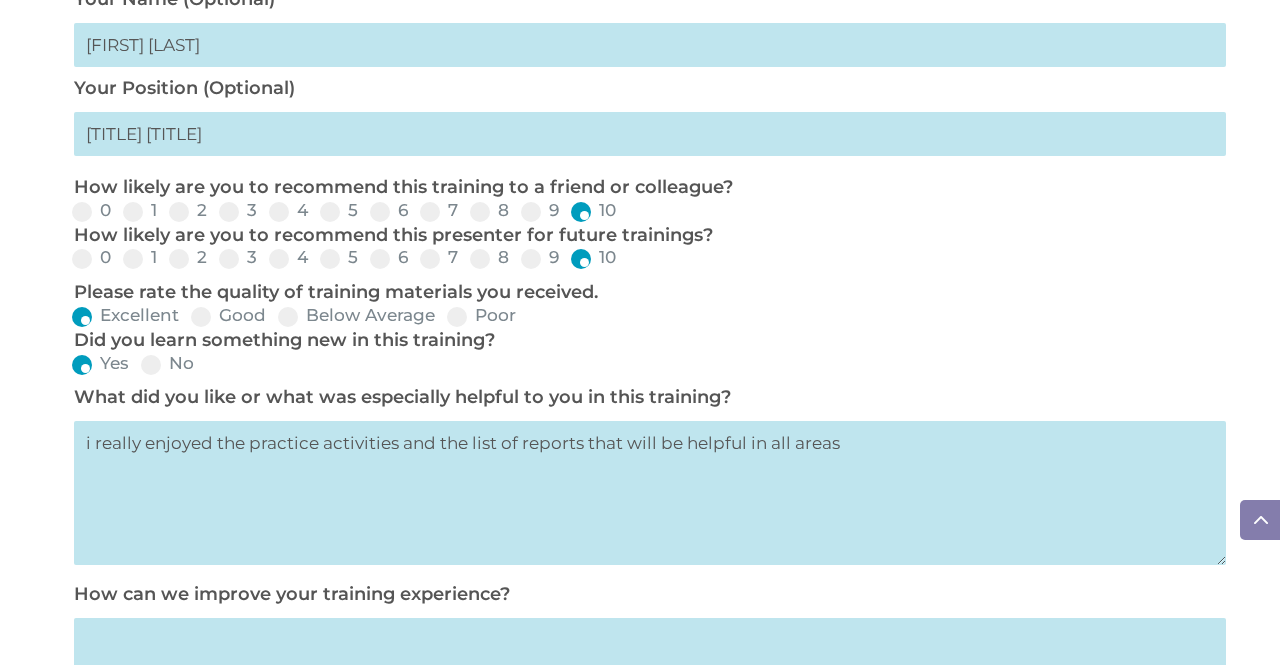 type on "i really enjoyed the practice activities and the list of reports that will be helpful in all areas" 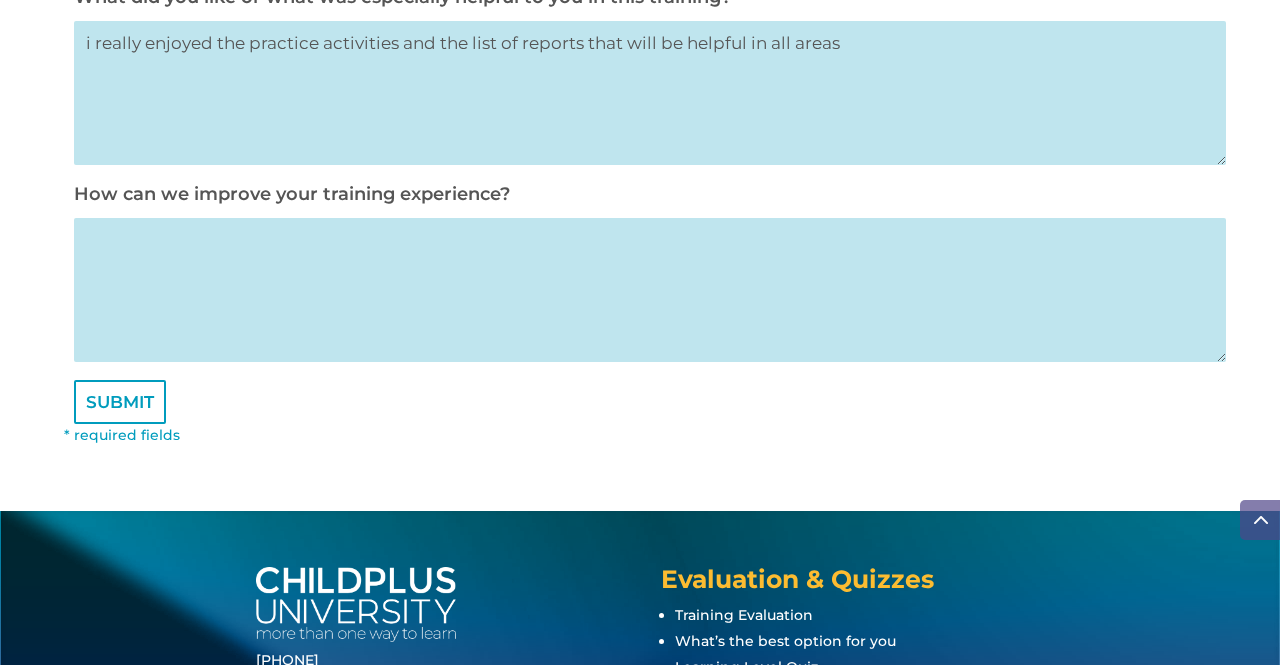 scroll, scrollTop: 1266, scrollLeft: 0, axis: vertical 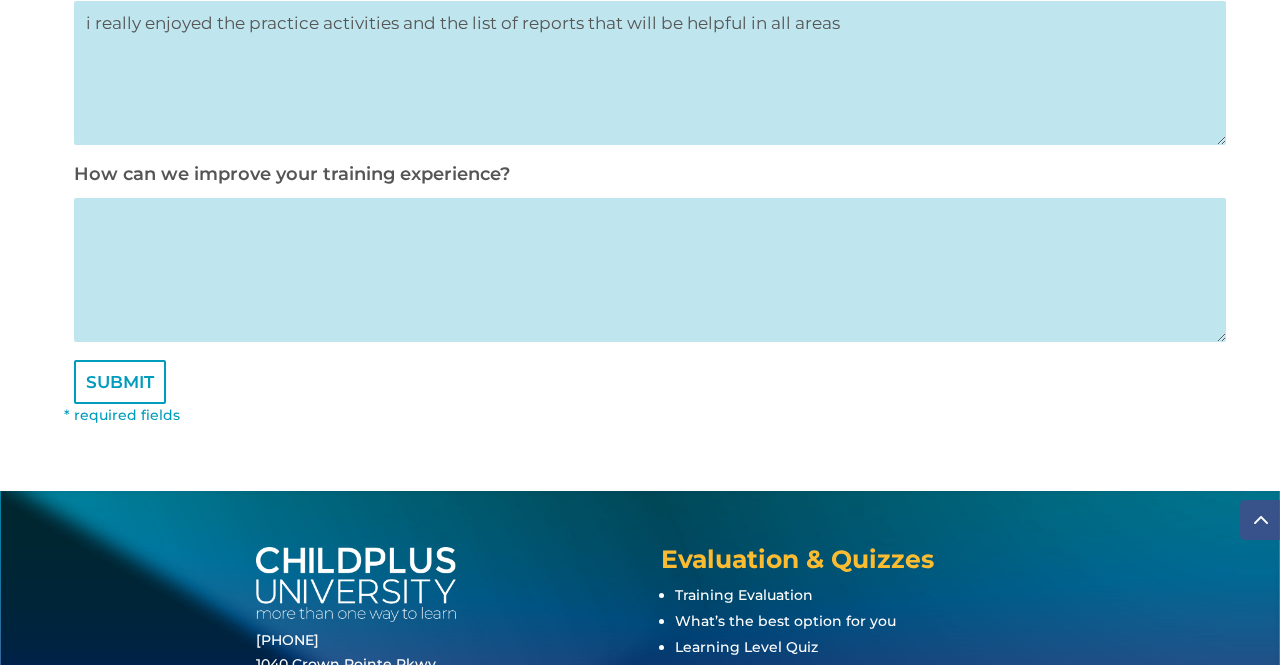 click at bounding box center [650, 270] 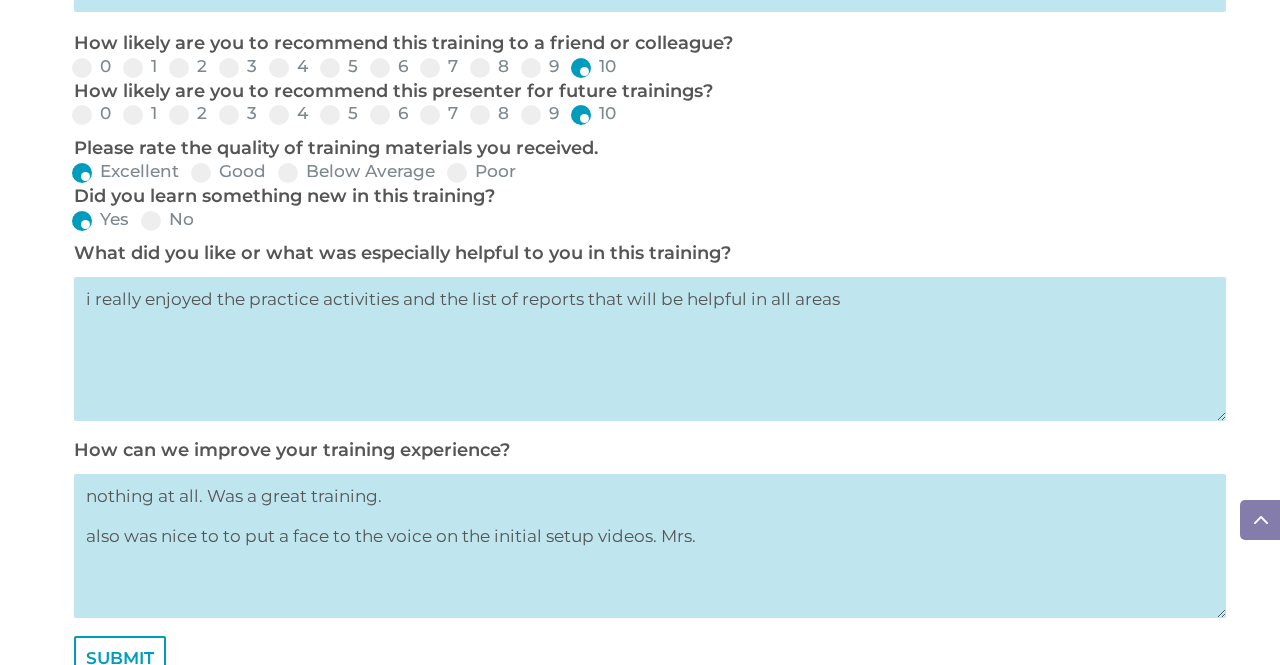 scroll, scrollTop: 1007, scrollLeft: 0, axis: vertical 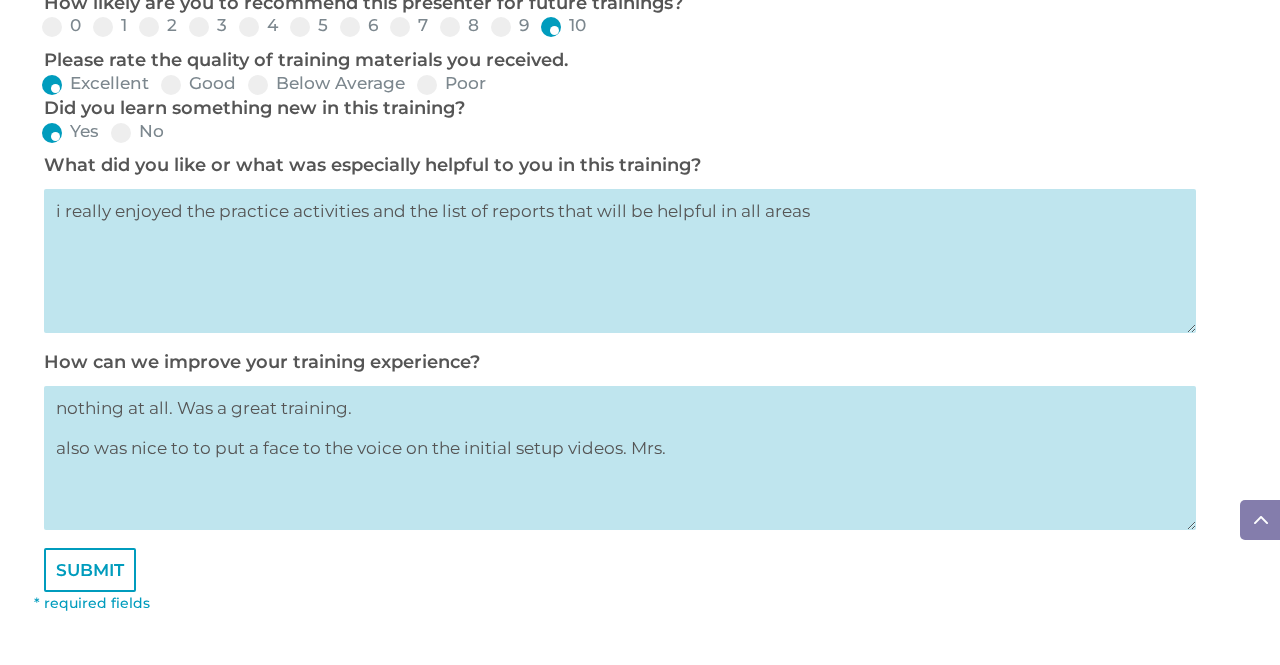click on "nothing at all. Was a great training.
also was nice to to put a face to the voice on the initial setup videos. Mrs." at bounding box center [620, 458] 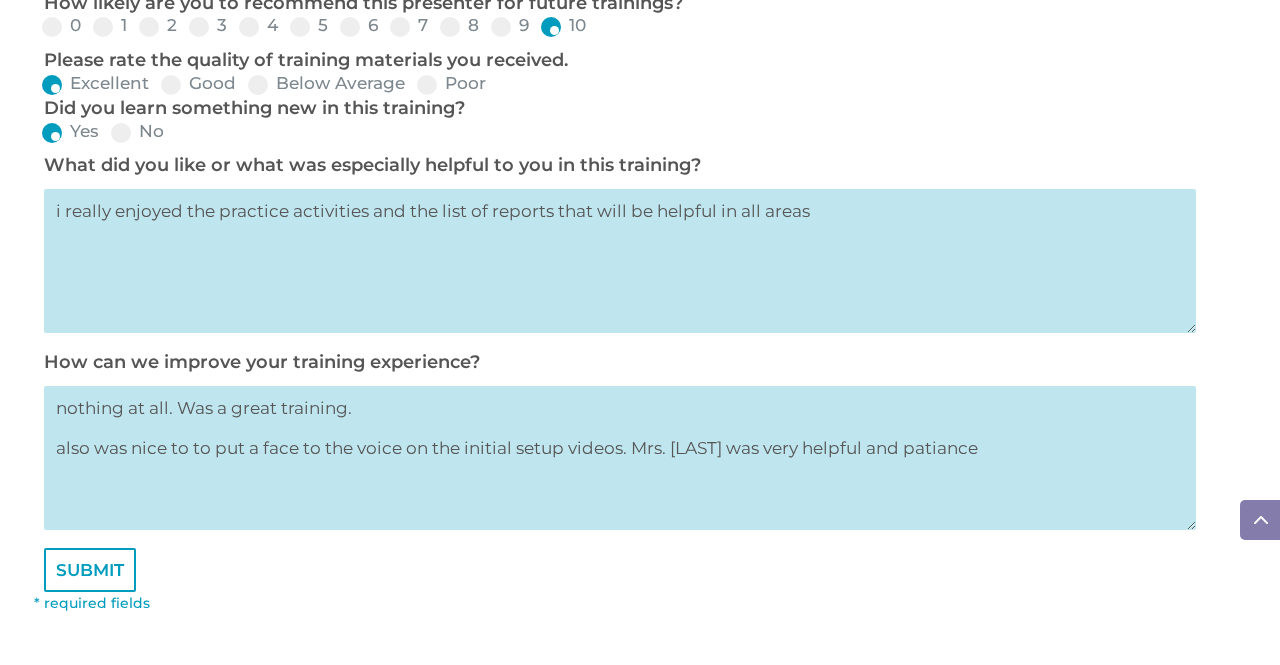 drag, startPoint x: 678, startPoint y: 473, endPoint x: 967, endPoint y: 493, distance: 289.69122 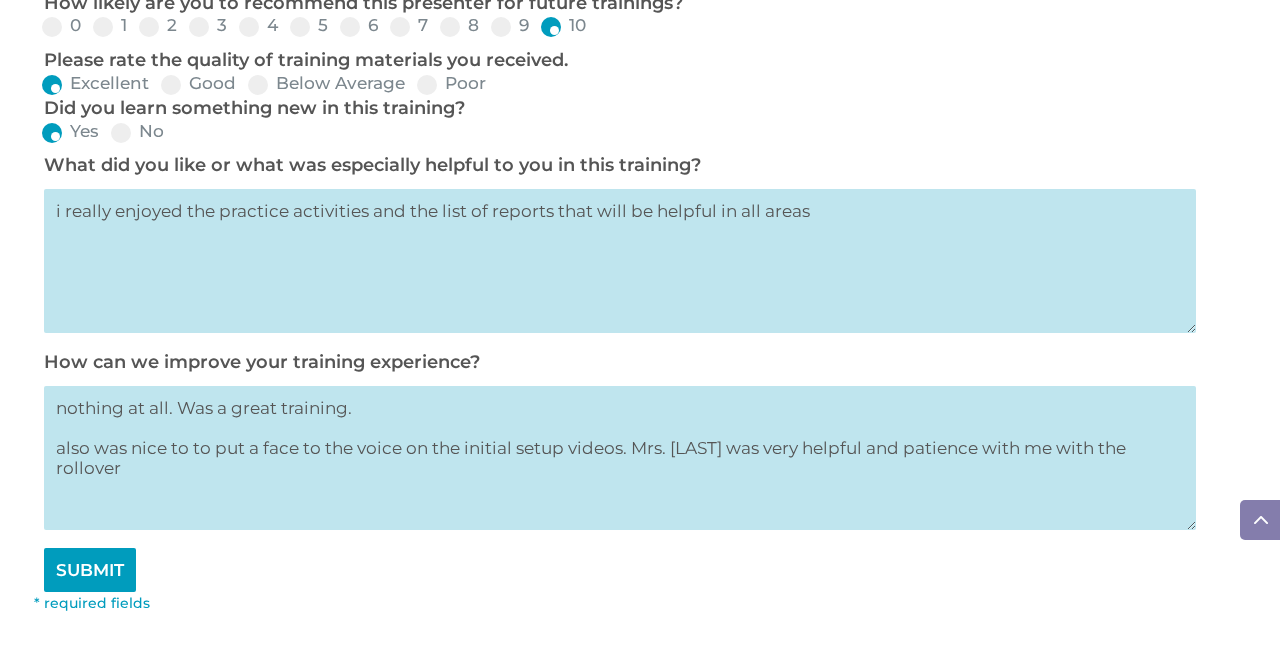 type on "nothing at all. Was a great training.
also was nice to to put a face to the voice on the initial setup videos. Mrs. [LAST] was very helpful and patience with me with the rollover" 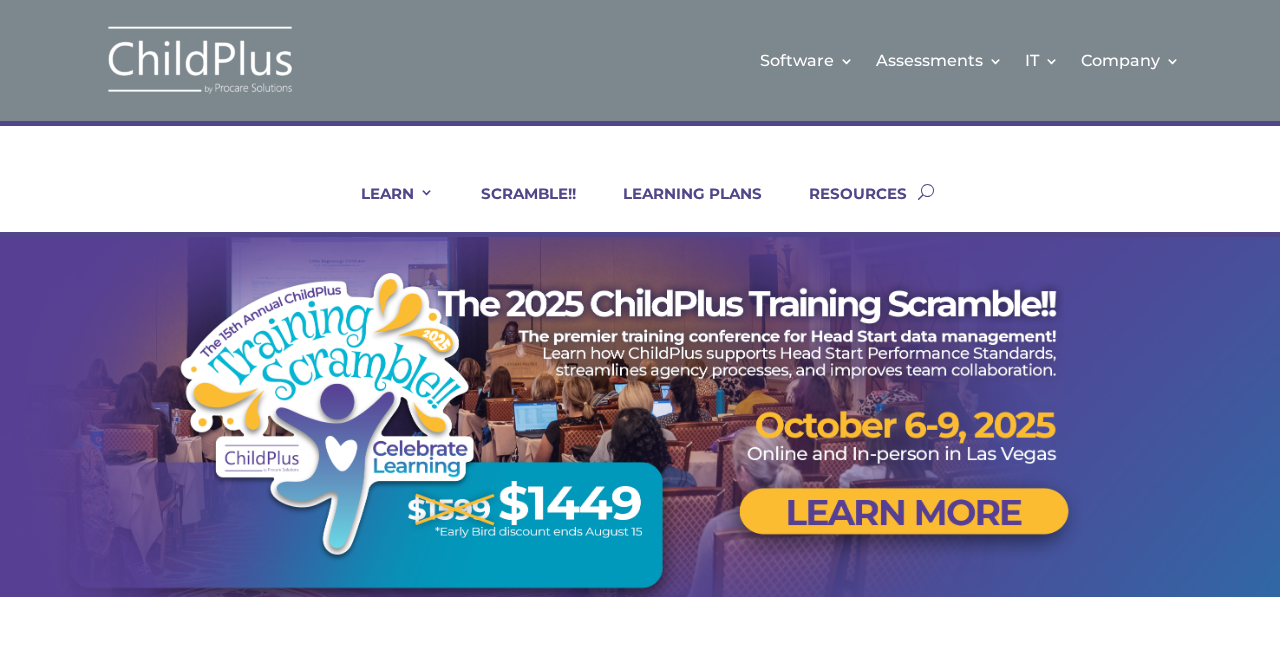 scroll, scrollTop: 0, scrollLeft: 0, axis: both 